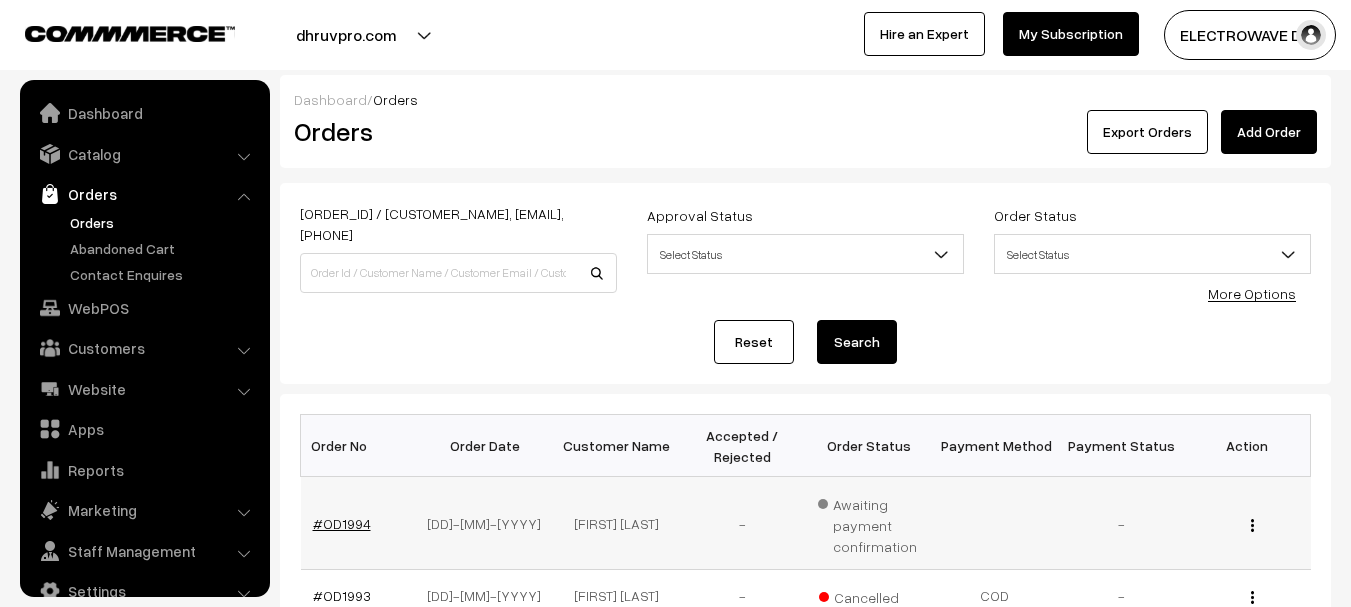 scroll, scrollTop: 300, scrollLeft: 0, axis: vertical 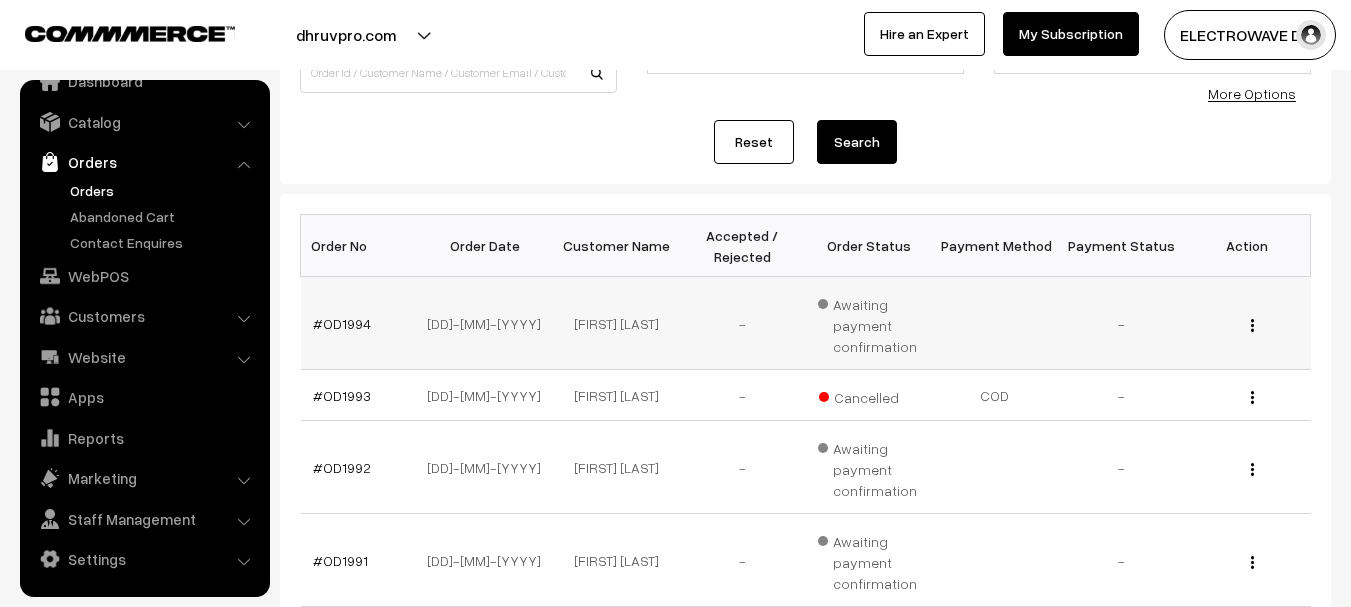 click on "#OD1994" at bounding box center [364, 323] 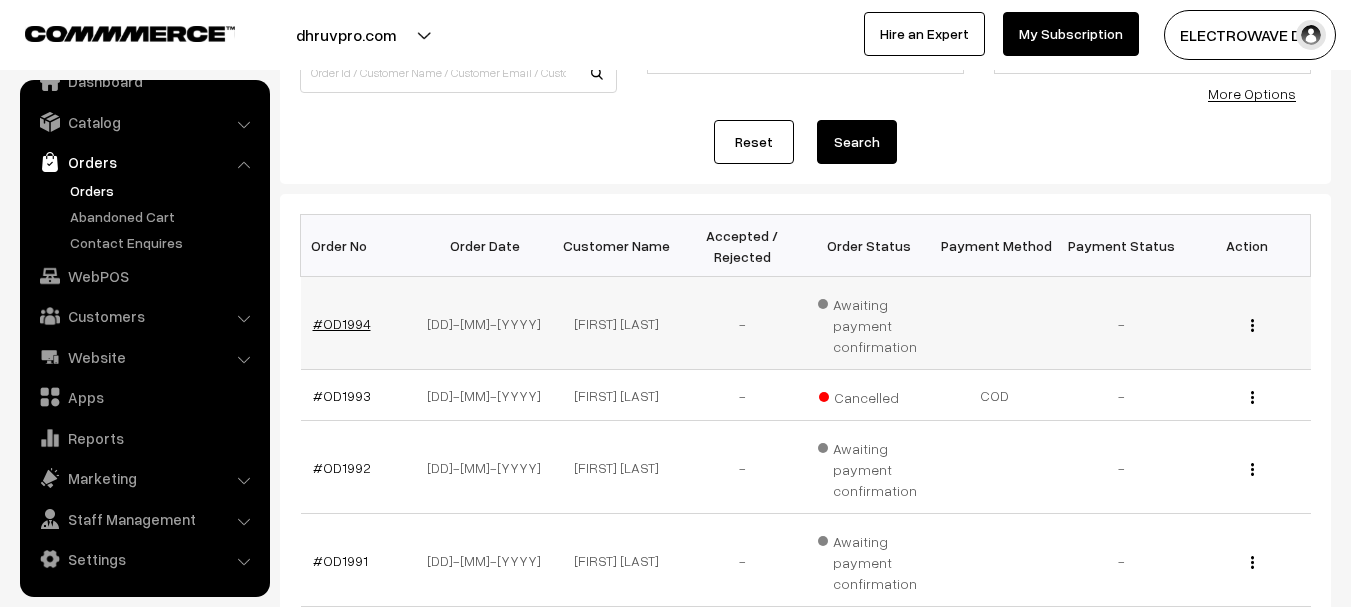 click on "#OD1994" at bounding box center (342, 323) 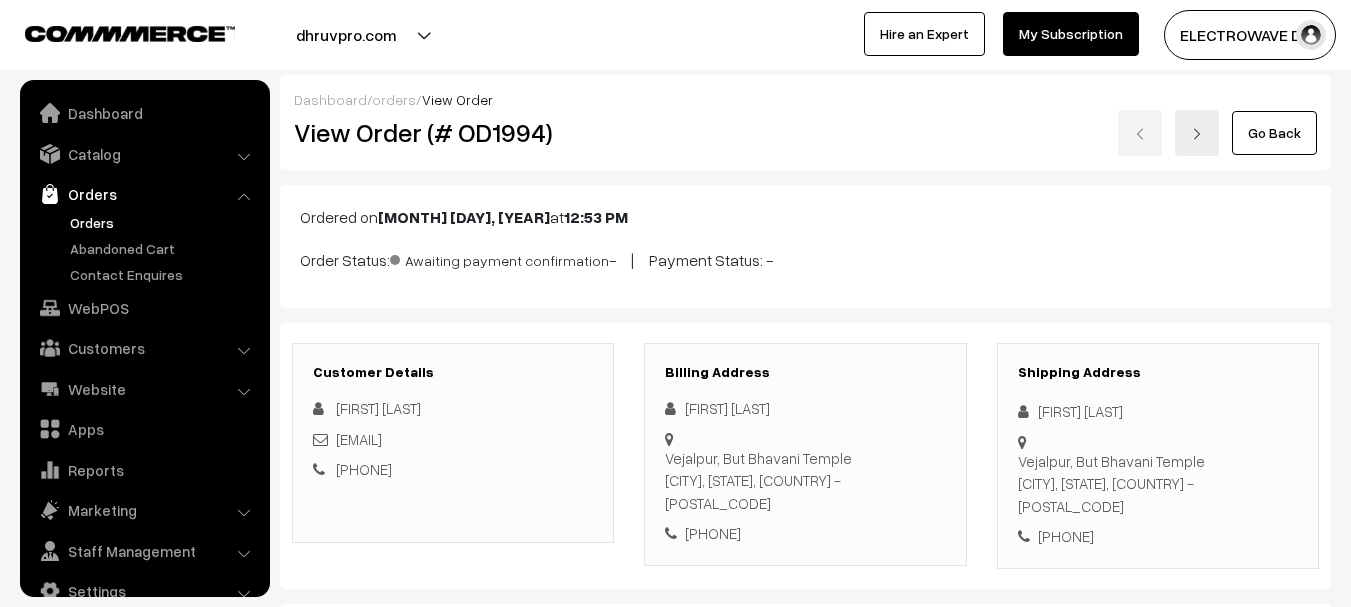 scroll, scrollTop: 0, scrollLeft: 0, axis: both 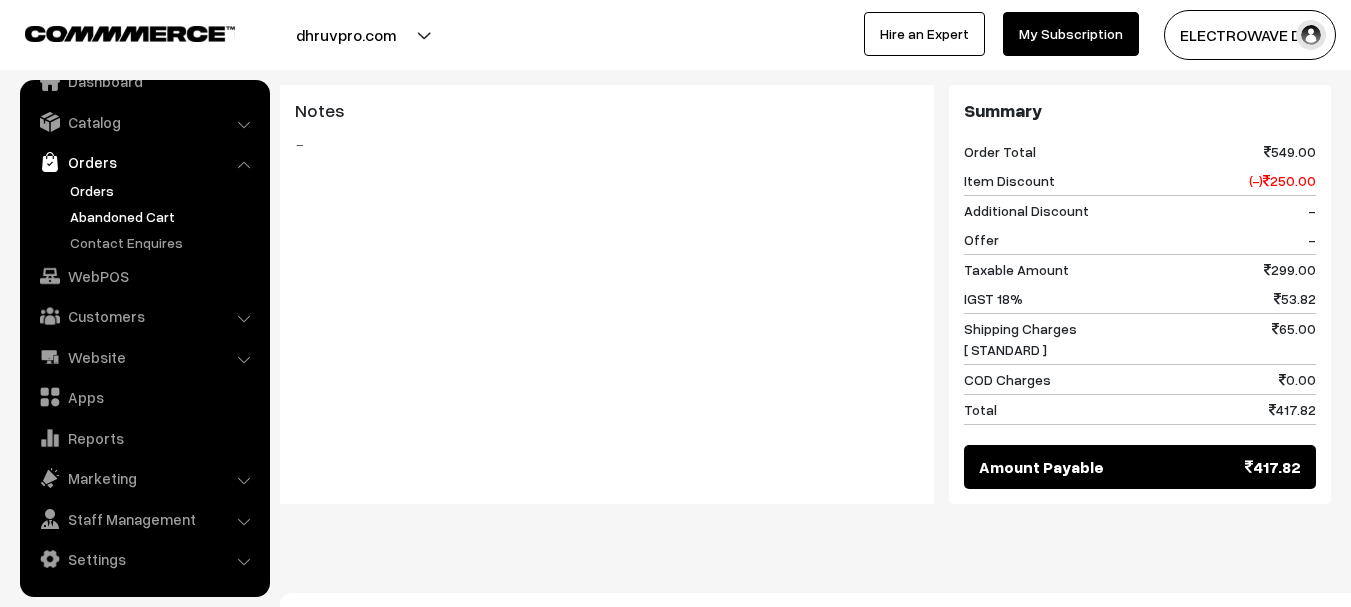 click on "Abandoned Cart" at bounding box center [164, 216] 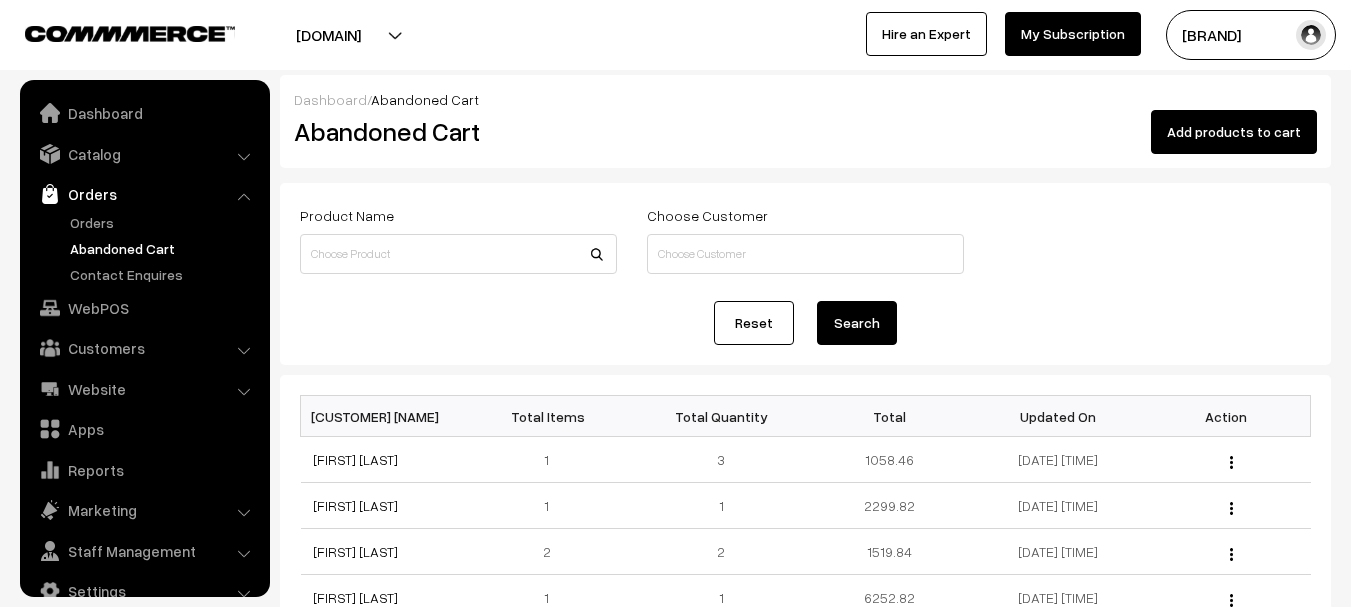scroll, scrollTop: 200, scrollLeft: 0, axis: vertical 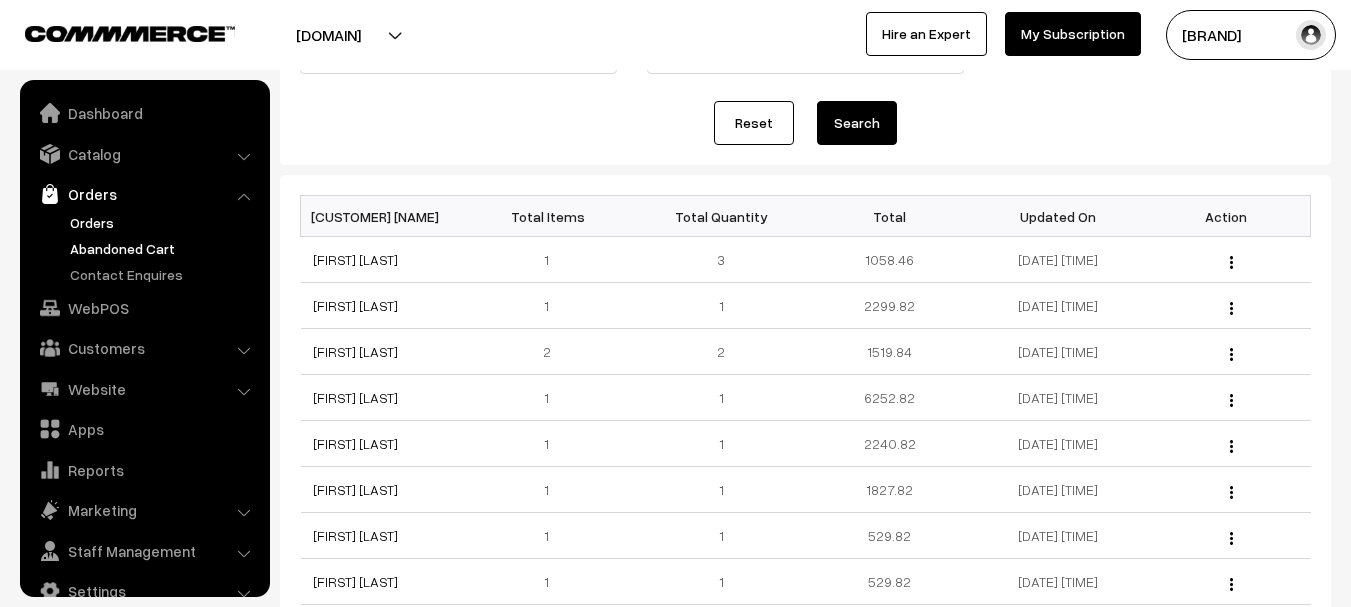 click on "Orders" at bounding box center [164, 222] 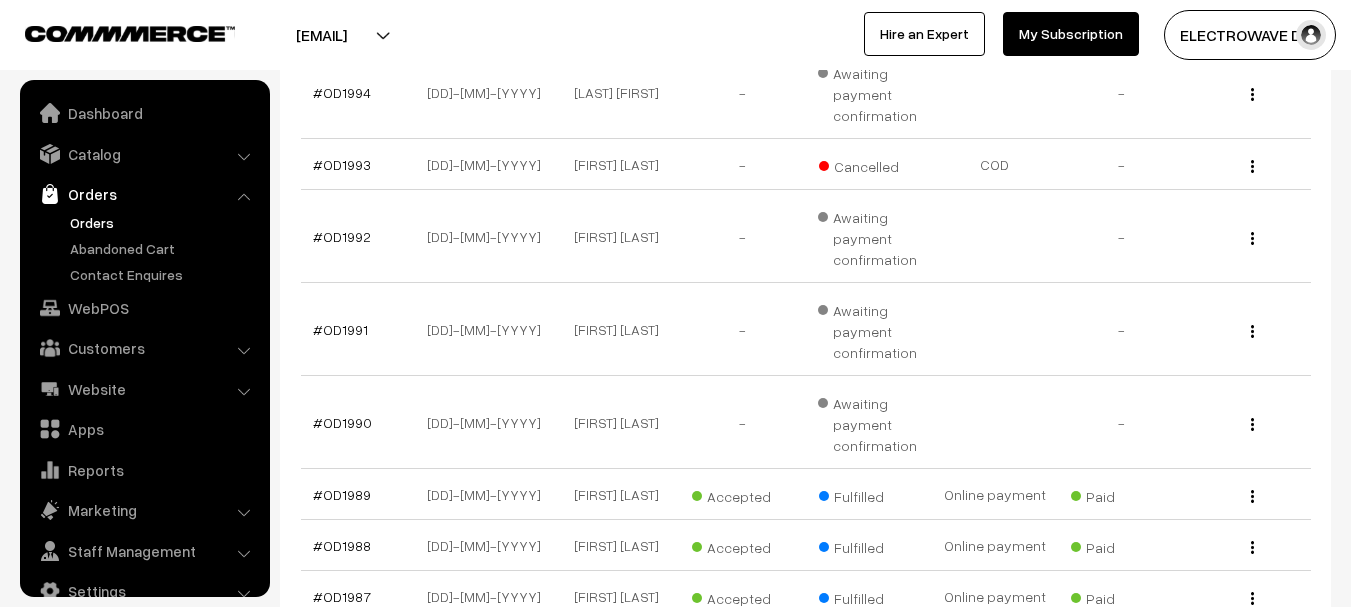 scroll, scrollTop: 500, scrollLeft: 0, axis: vertical 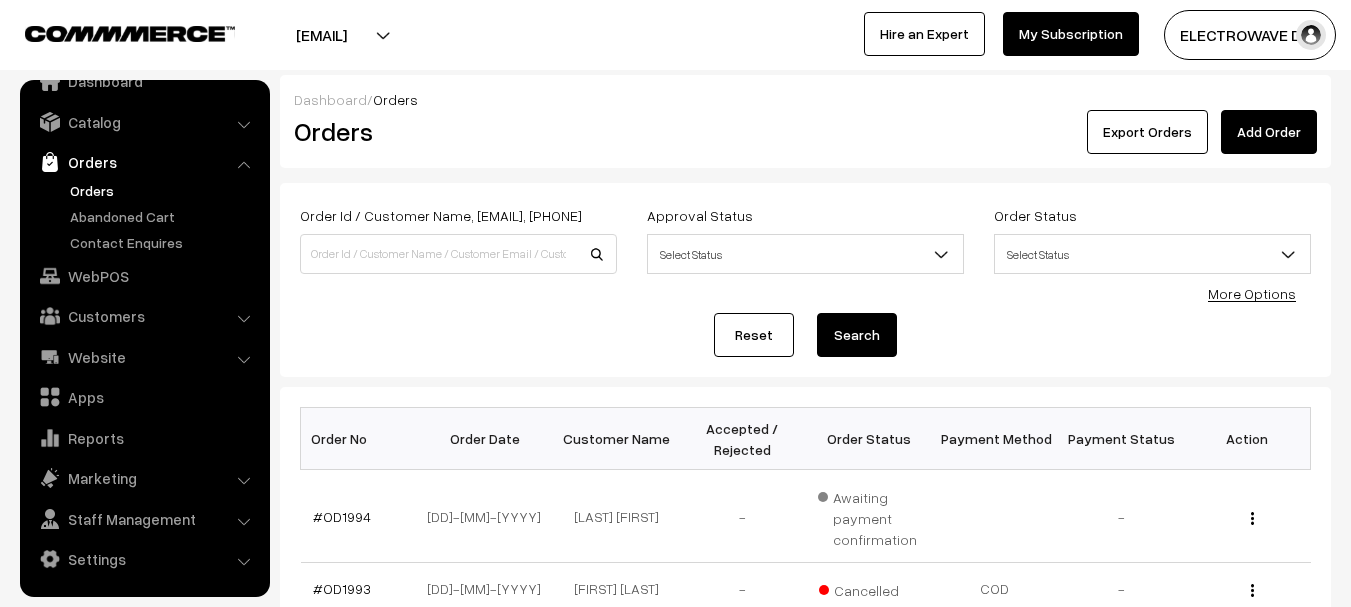 click on "[DOMAIN]" at bounding box center (321, 35) 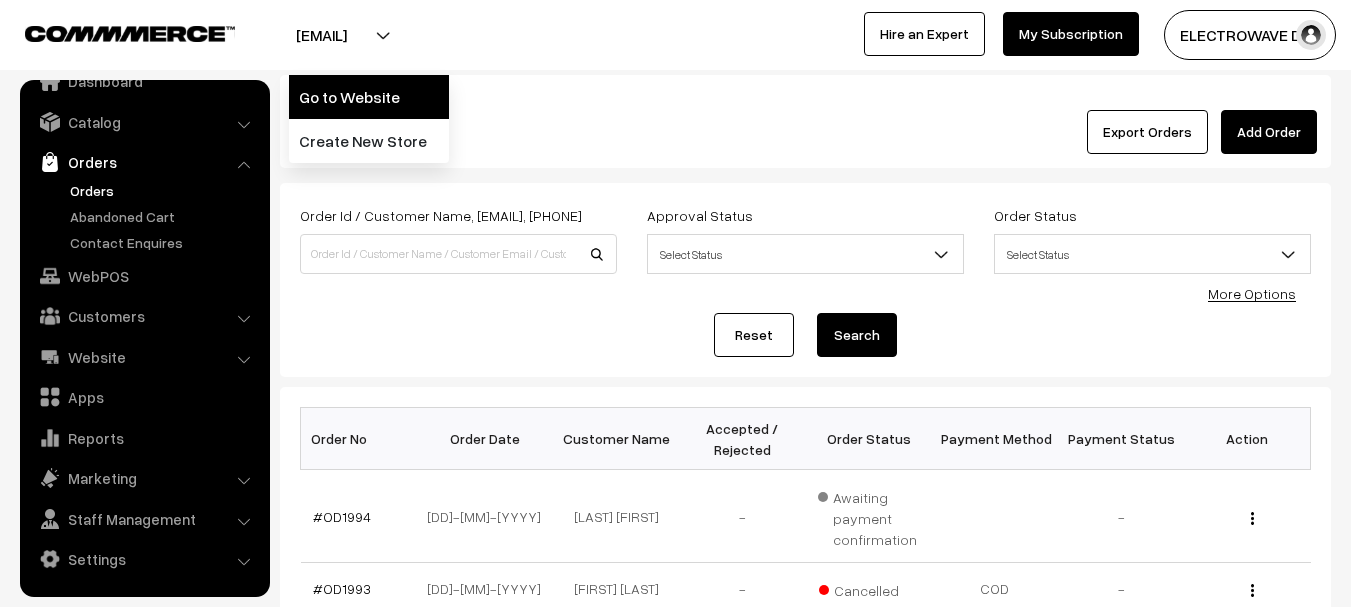 click on "Go to Website" at bounding box center (369, 97) 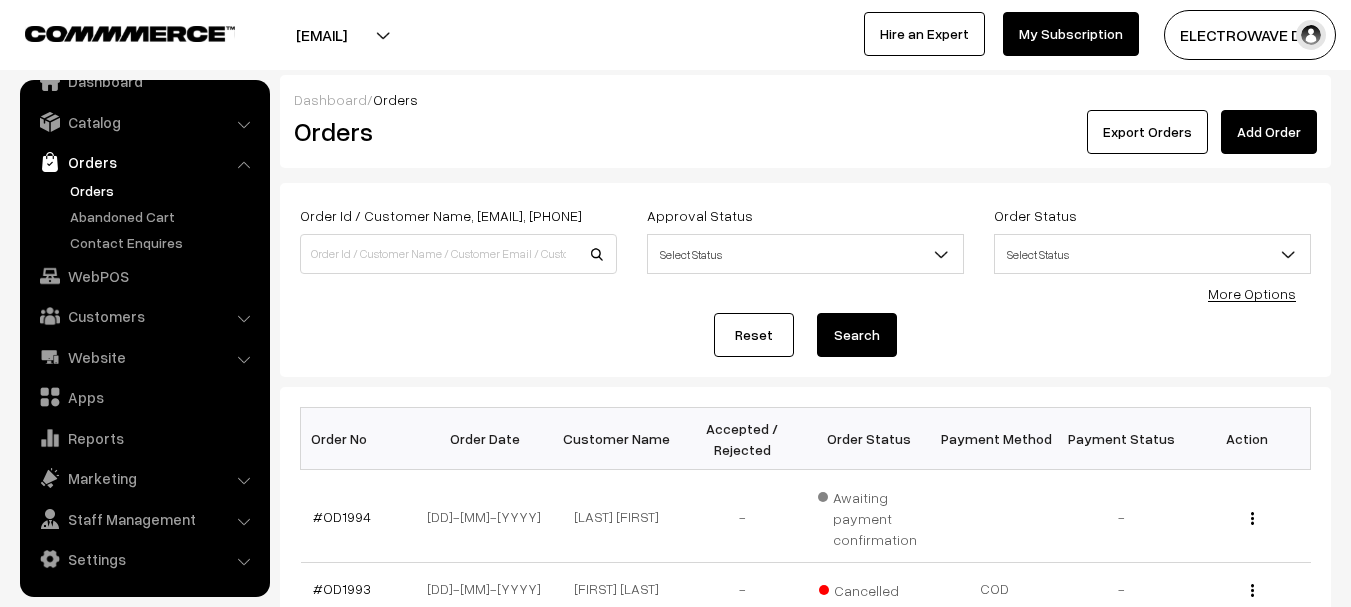 click on "Orders" at bounding box center [164, 190] 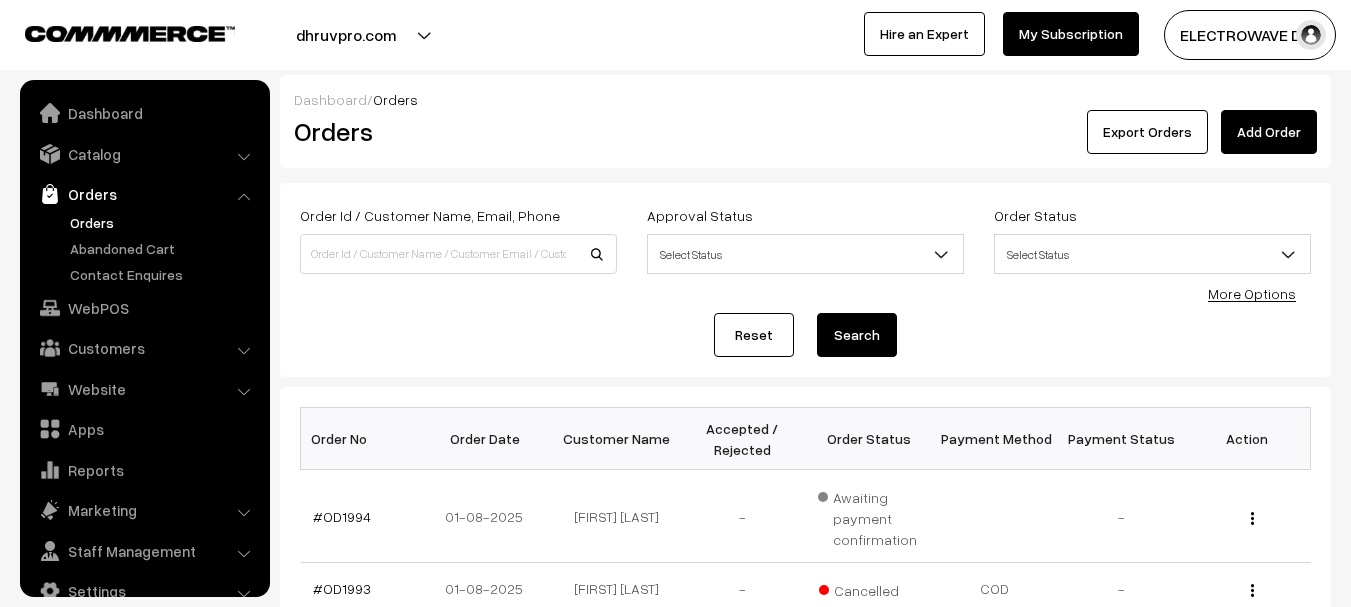 scroll, scrollTop: 0, scrollLeft: 0, axis: both 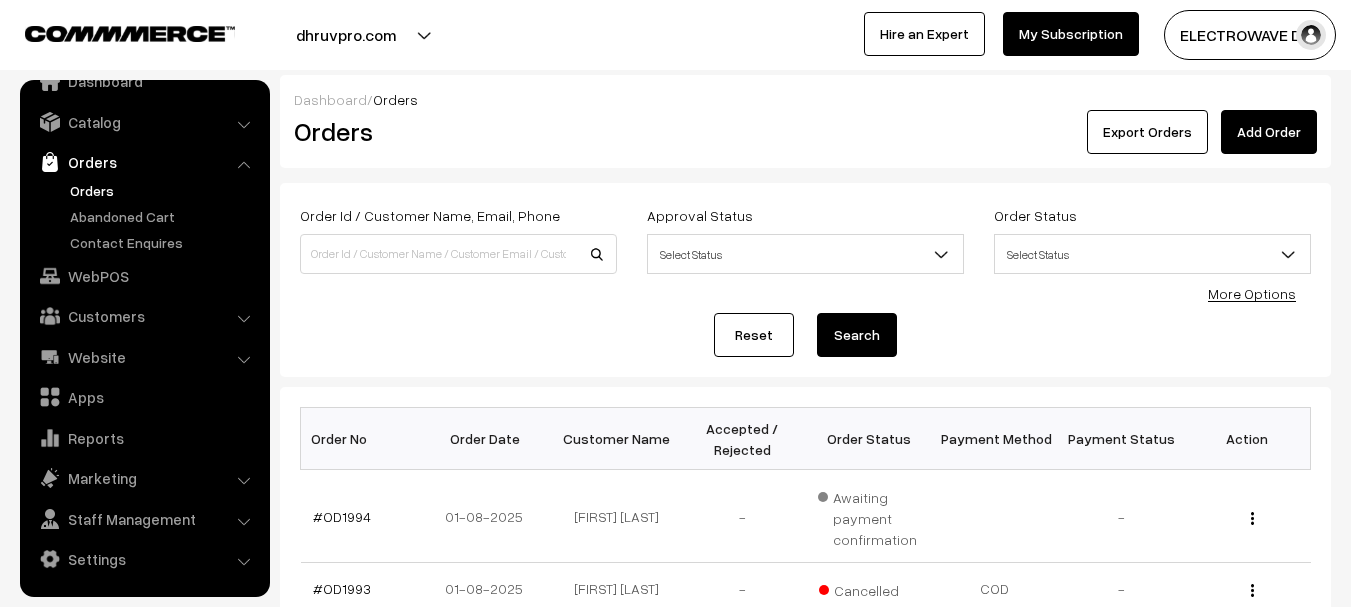 click on "Orders" at bounding box center (164, 190) 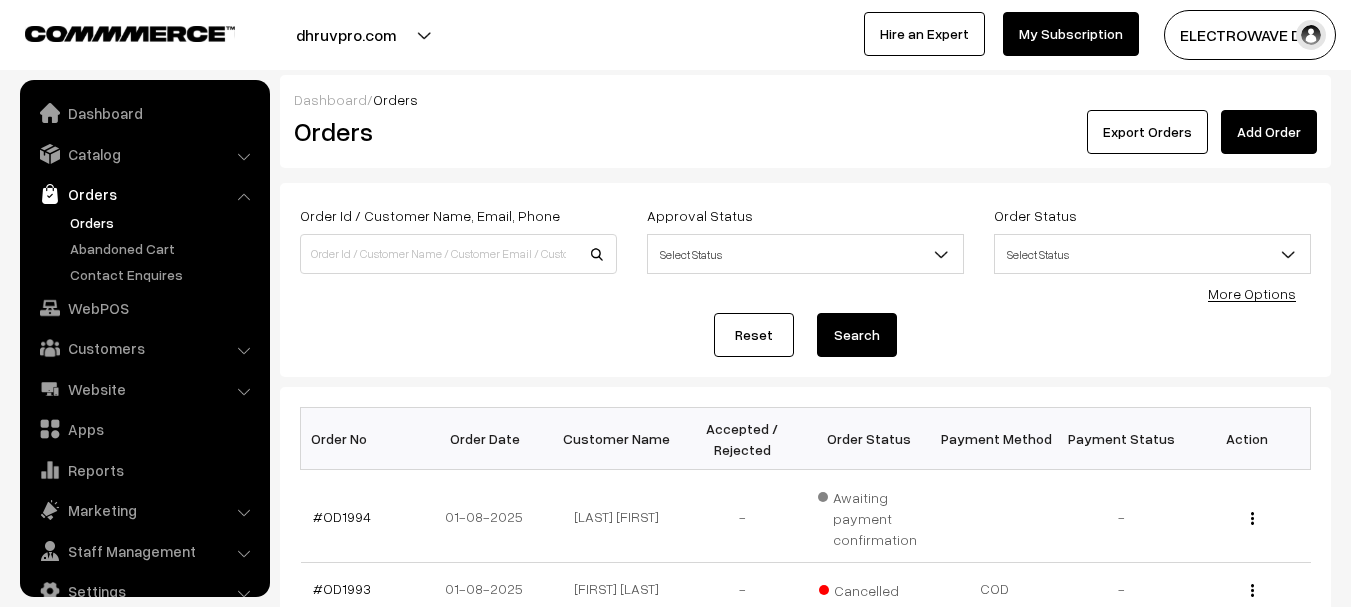 scroll, scrollTop: 0, scrollLeft: 0, axis: both 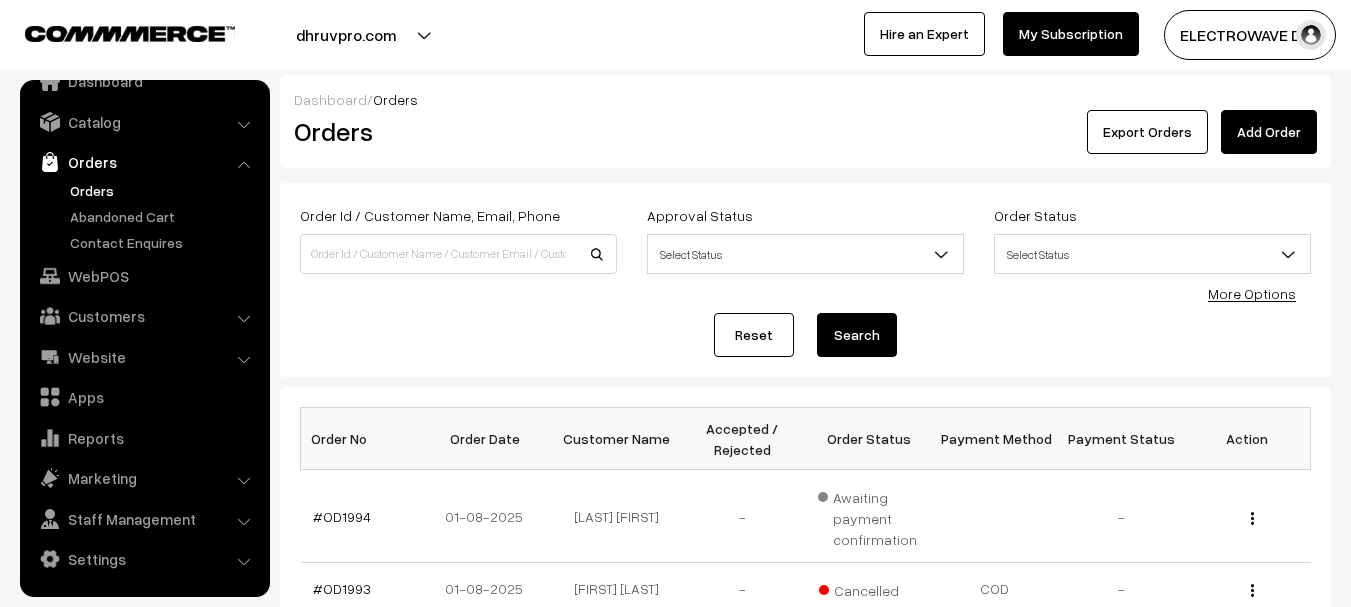 click on "Orders" at bounding box center [164, 190] 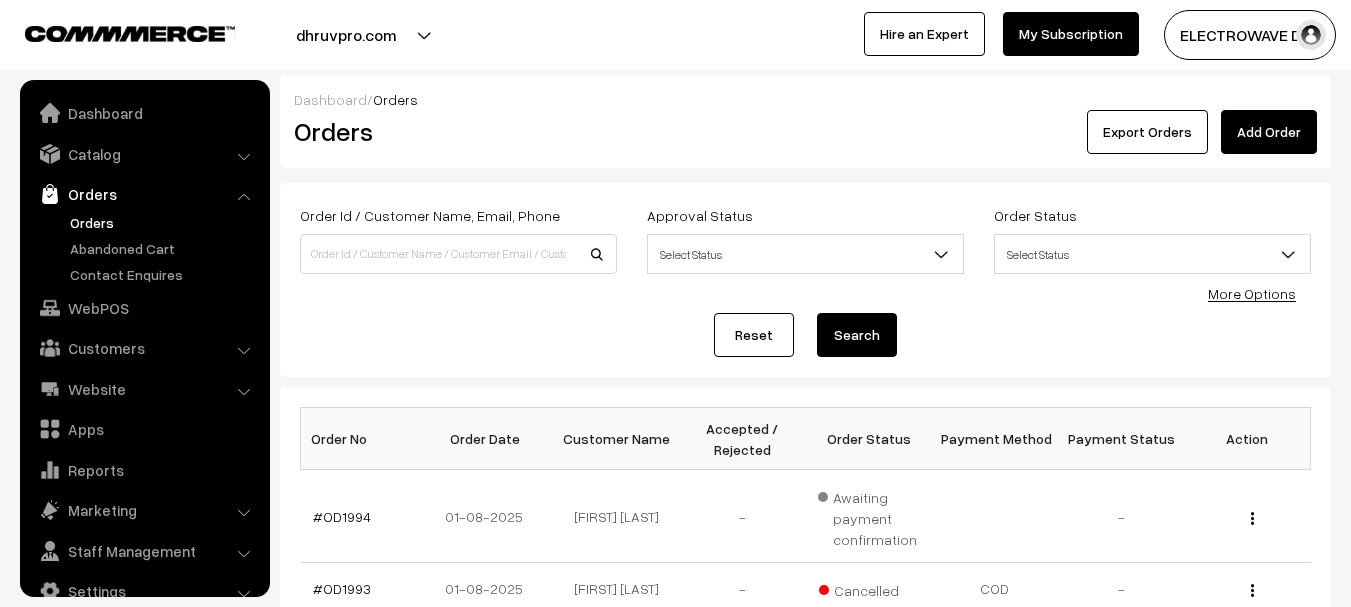 scroll, scrollTop: 0, scrollLeft: 0, axis: both 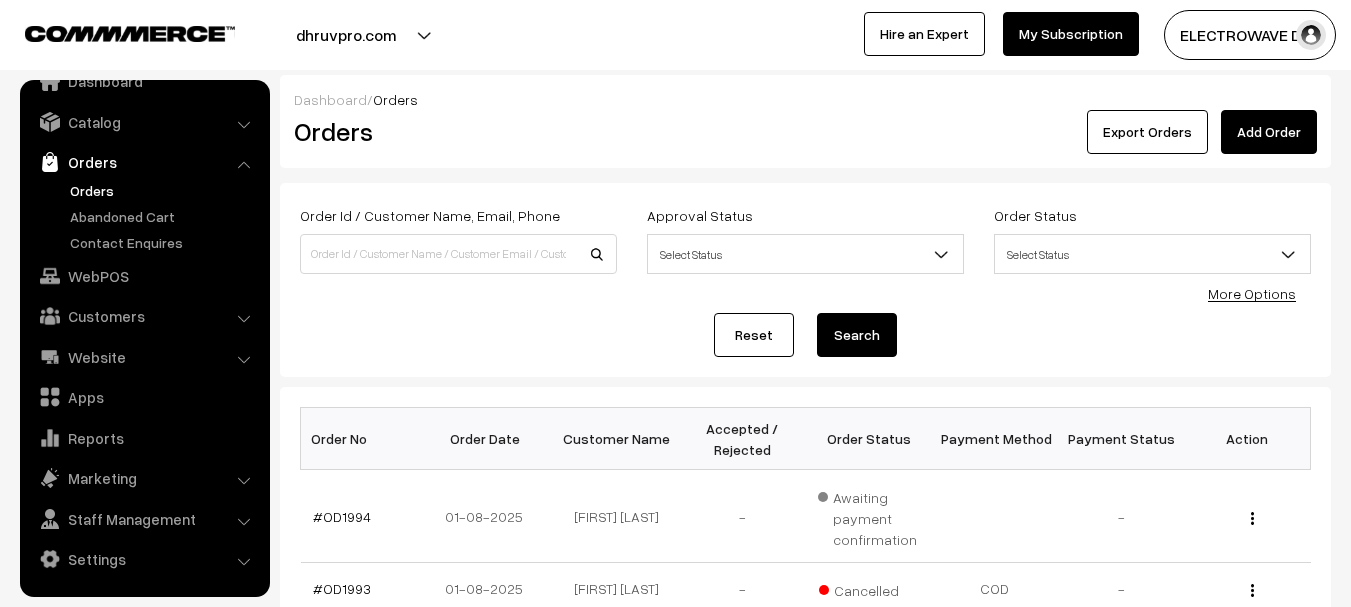 click on "Orders" at bounding box center (164, 190) 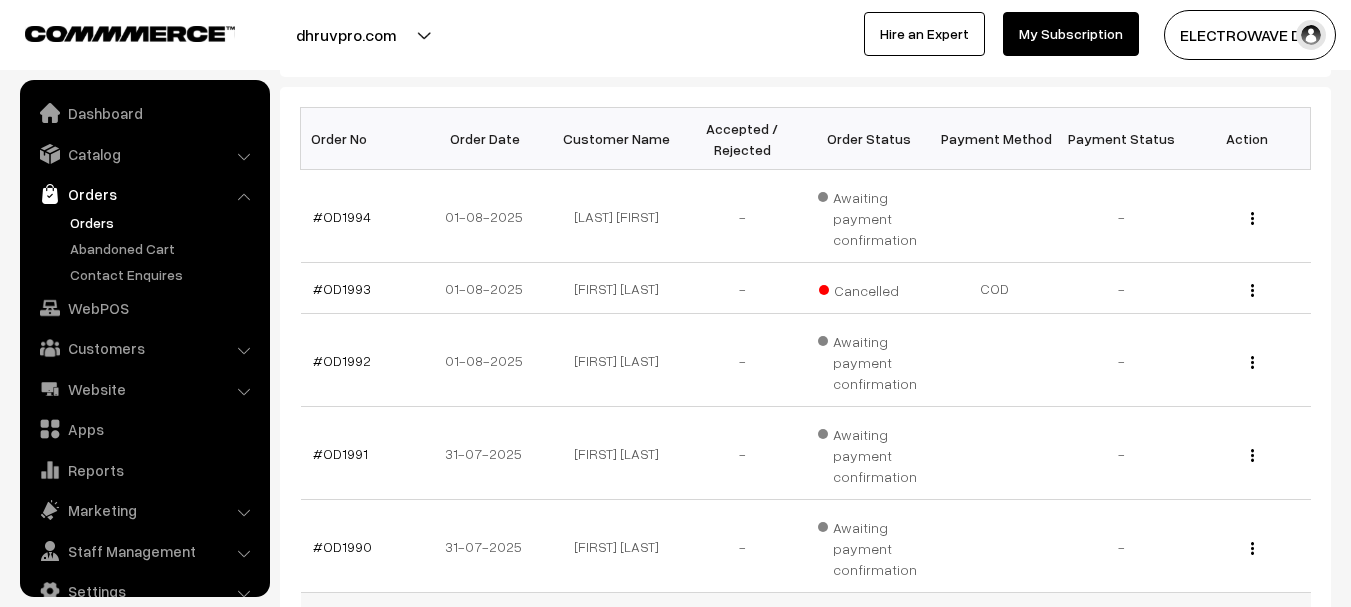 scroll, scrollTop: 300, scrollLeft: 0, axis: vertical 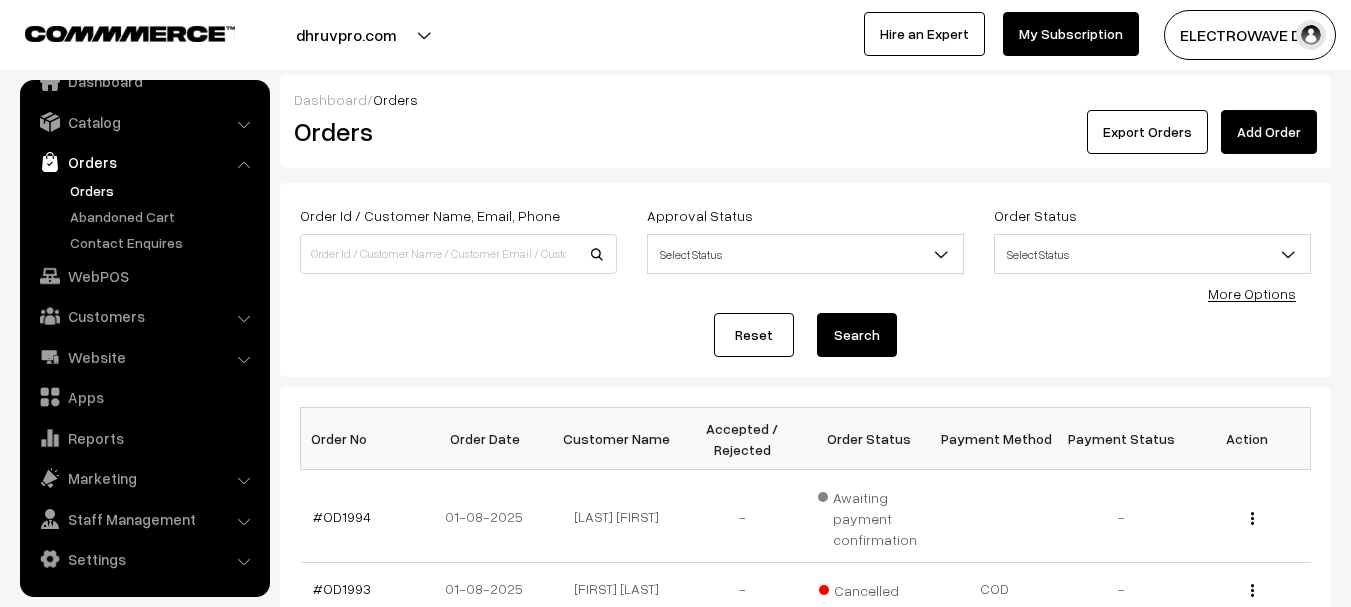 click on "Orders" at bounding box center [164, 190] 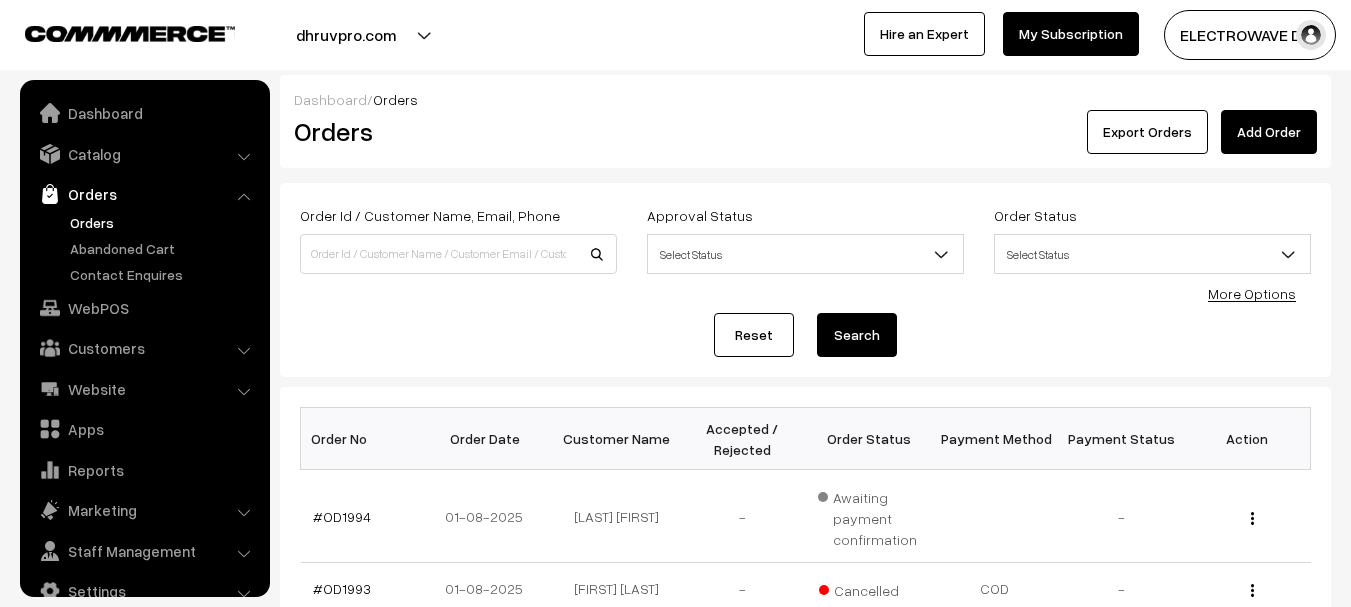 scroll, scrollTop: 0, scrollLeft: 0, axis: both 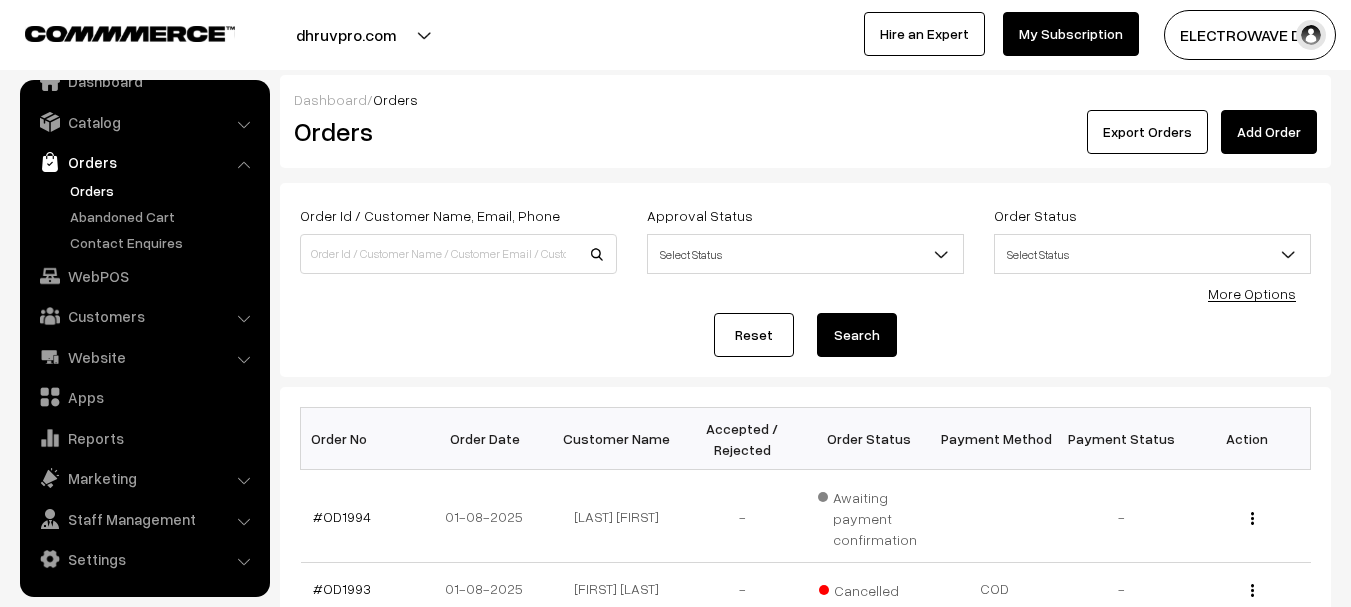 click on "Orders" at bounding box center [164, 190] 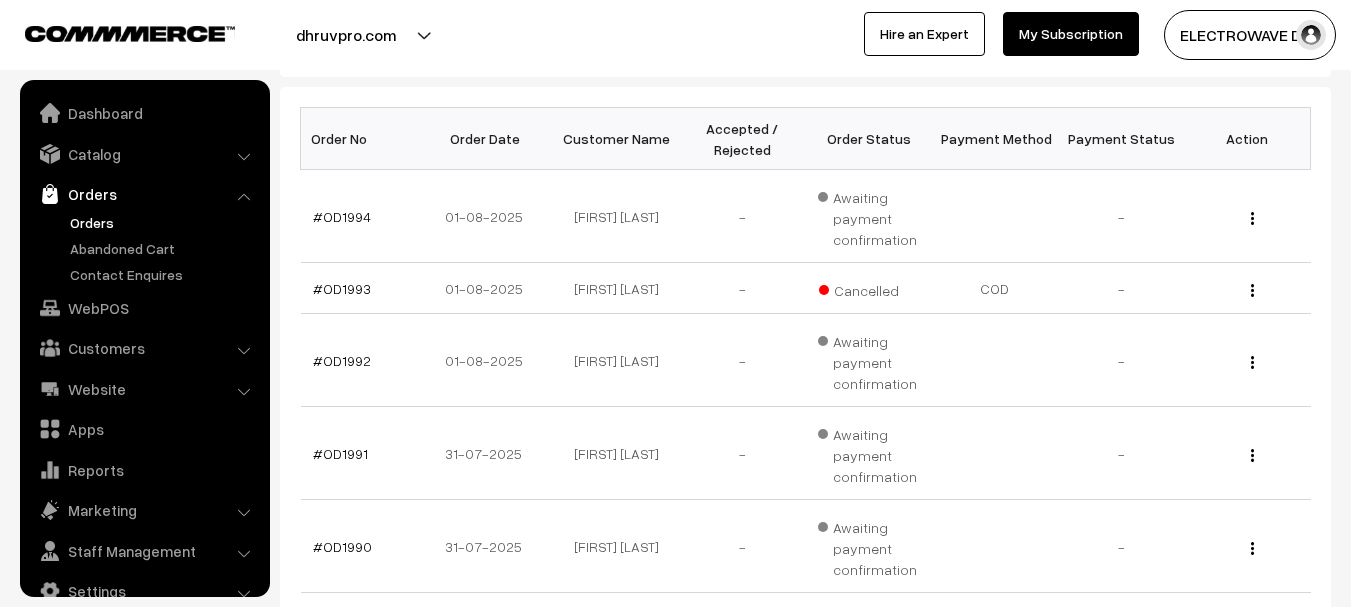 scroll, scrollTop: 300, scrollLeft: 0, axis: vertical 